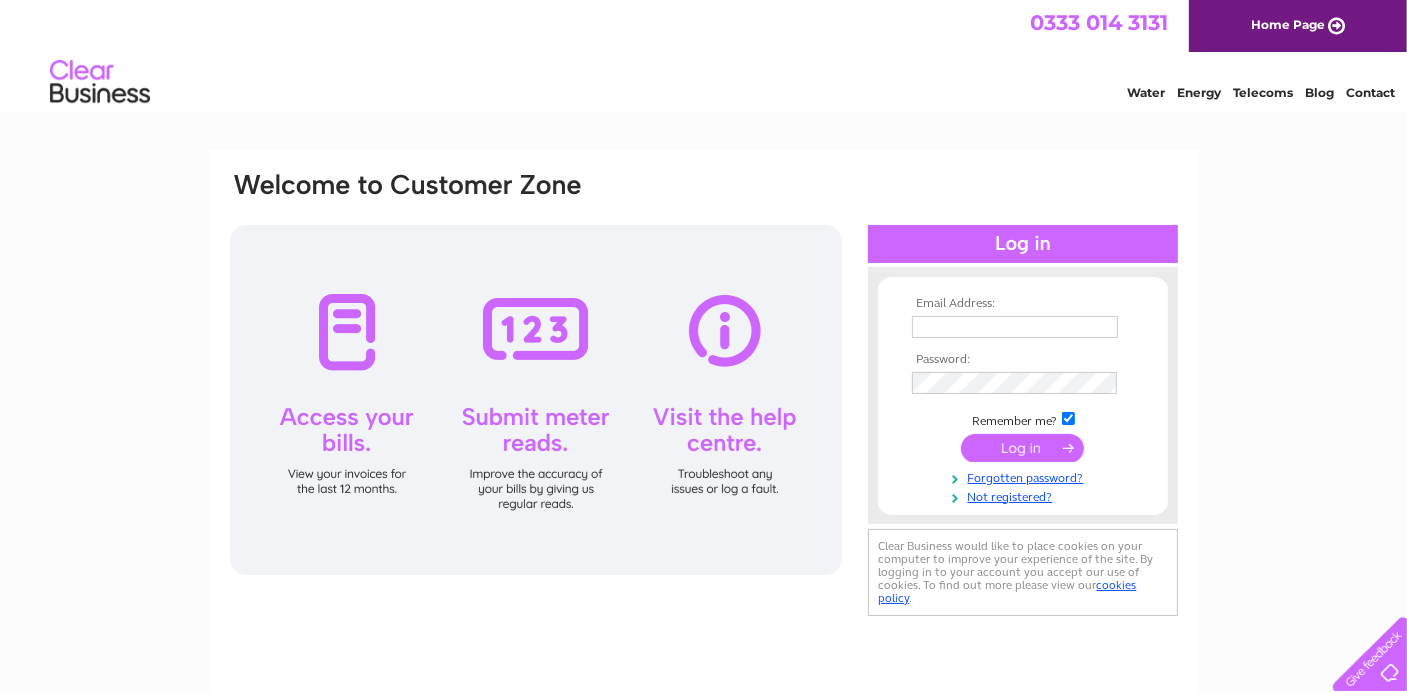 scroll, scrollTop: 0, scrollLeft: 0, axis: both 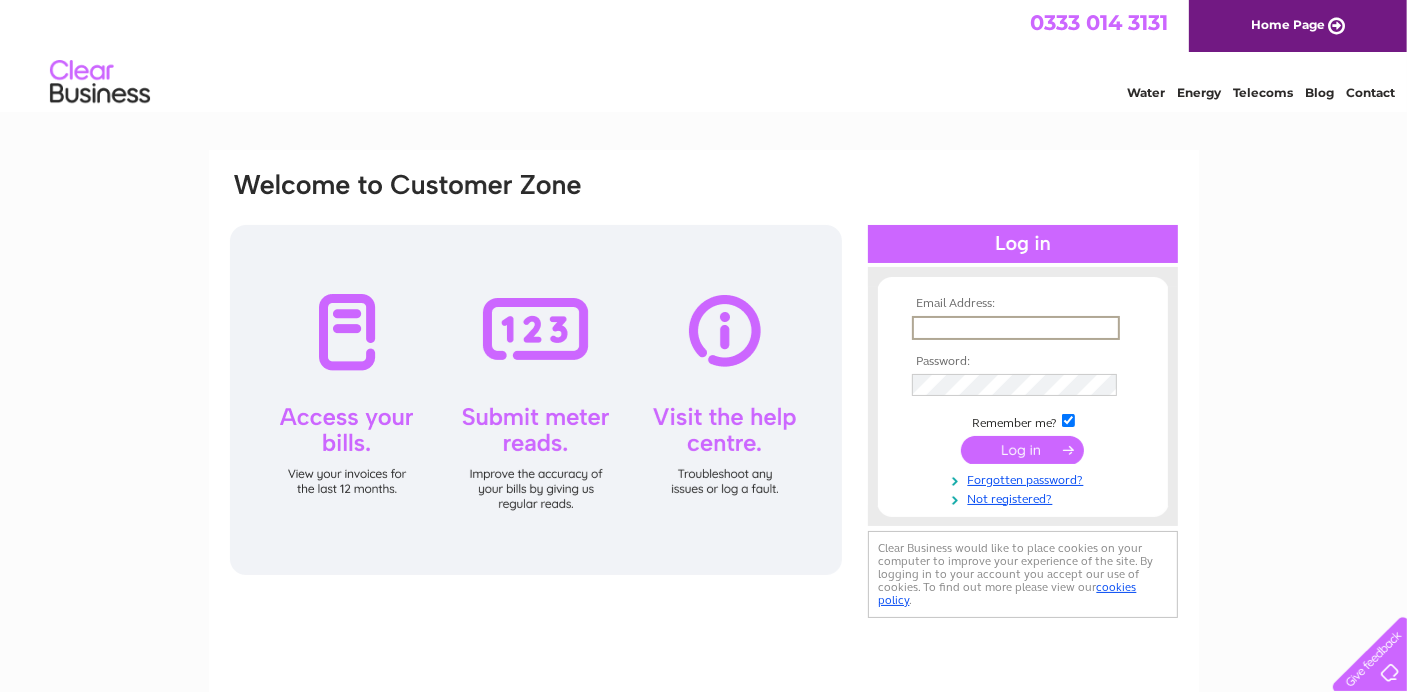 type on "carolinebuchan@wellwoodleslie.com" 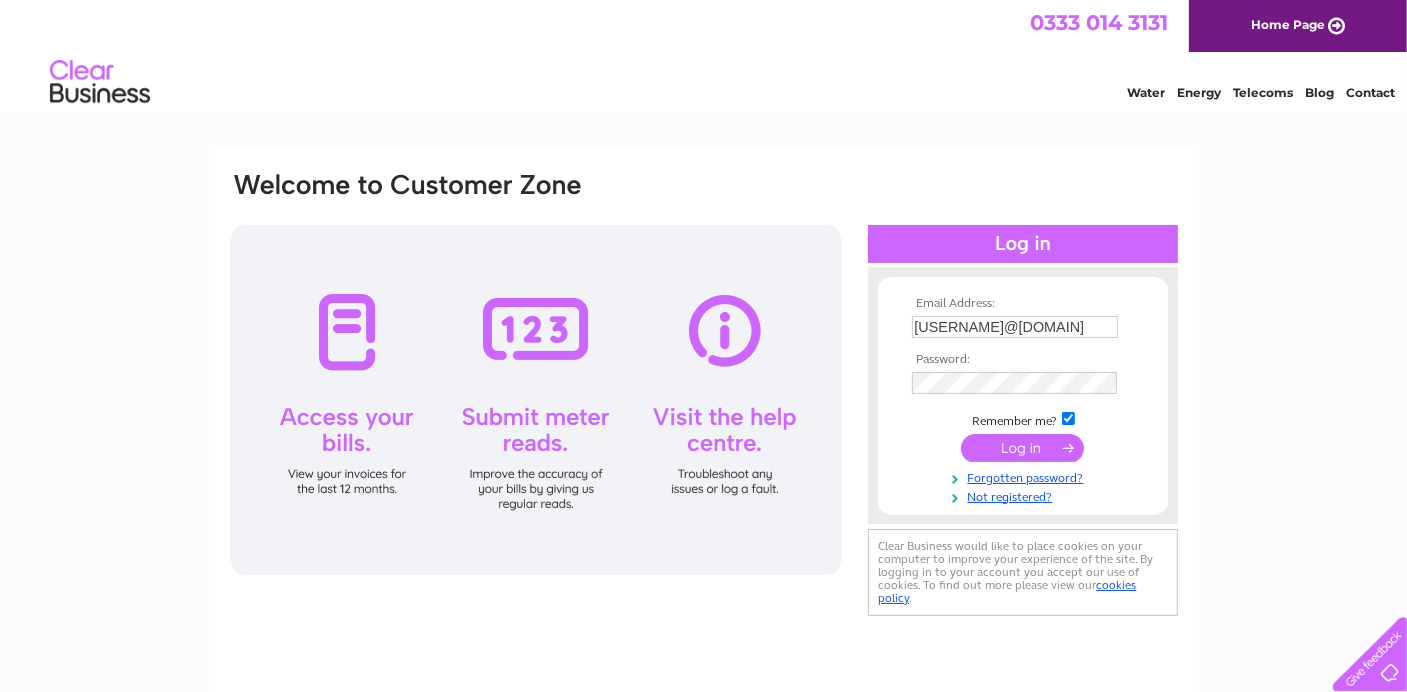 click at bounding box center [1022, 448] 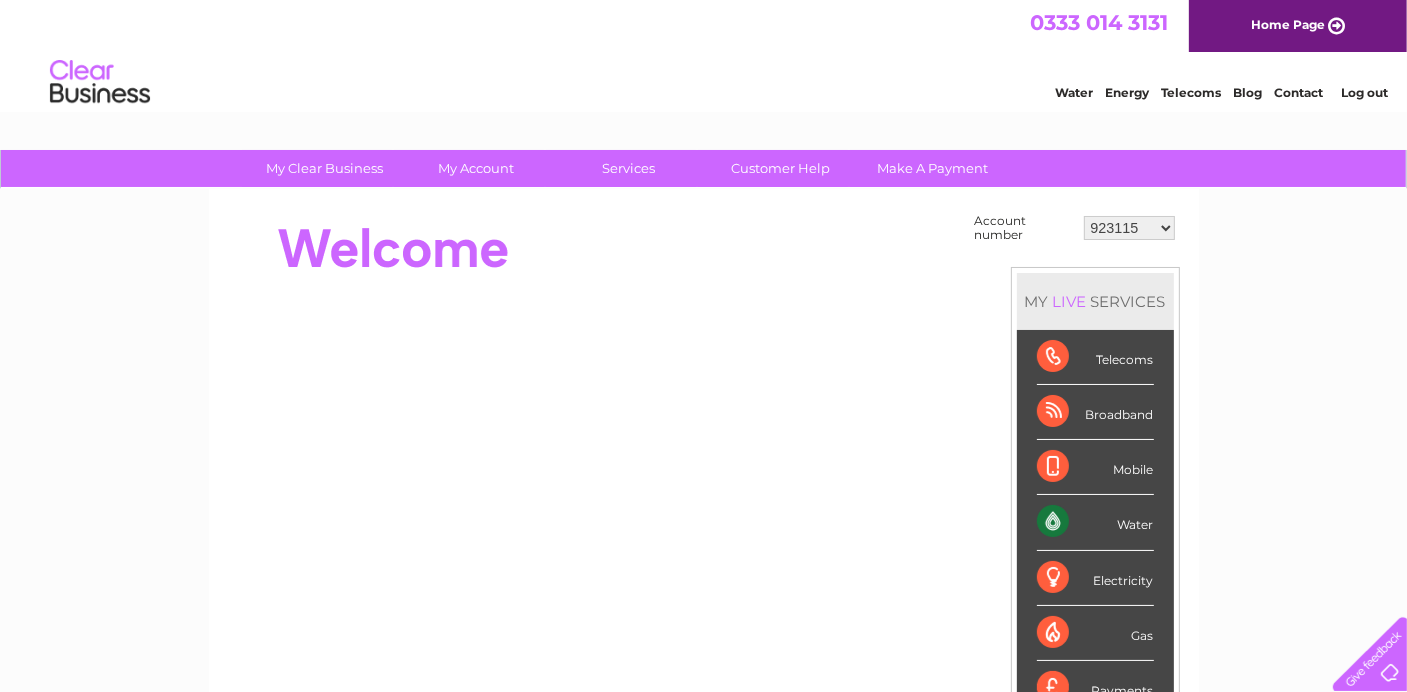 scroll, scrollTop: 100, scrollLeft: 0, axis: vertical 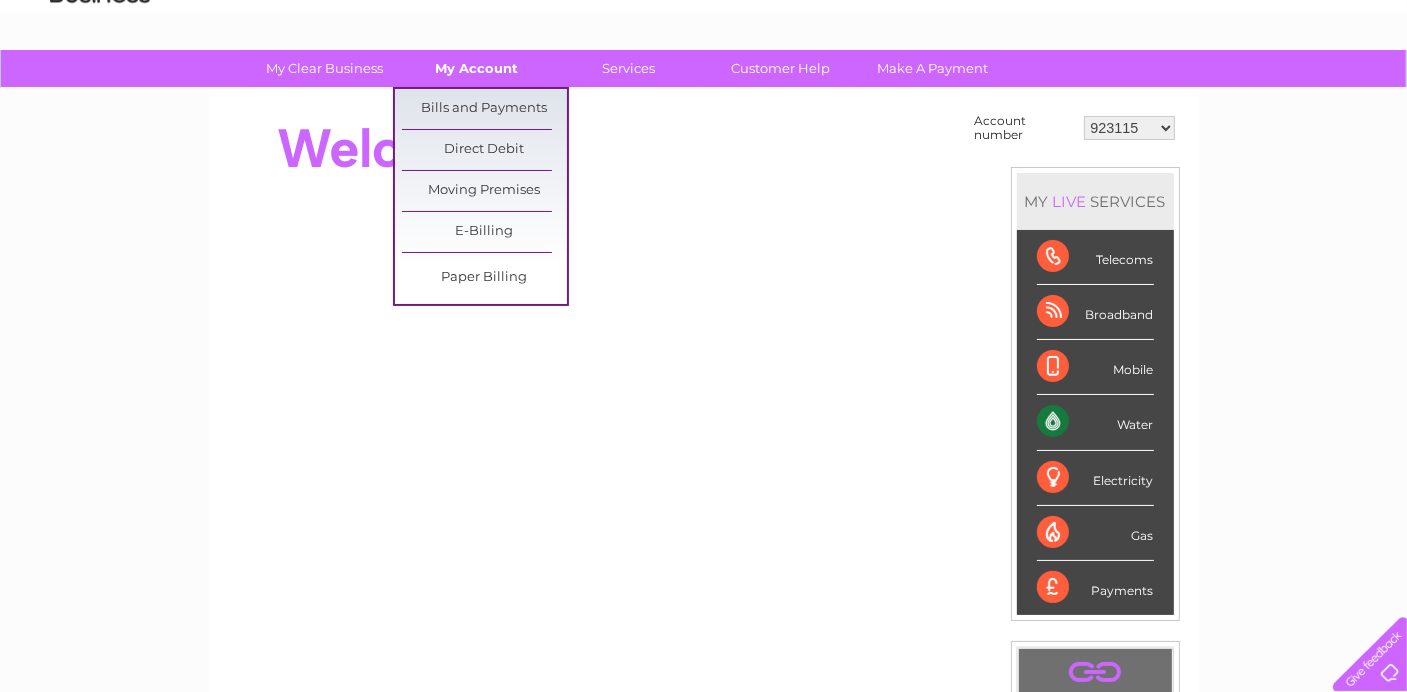 click on "My Account" at bounding box center (476, 68) 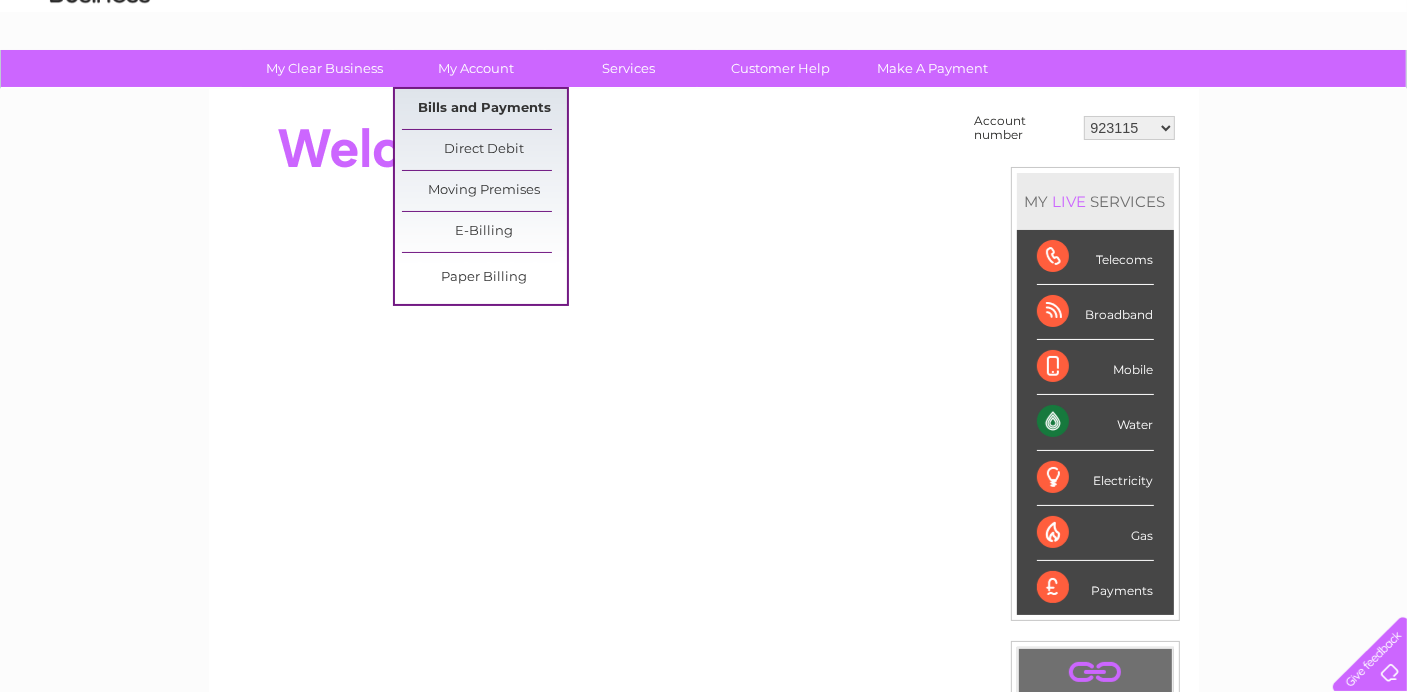 click on "Bills and Payments" at bounding box center [484, 109] 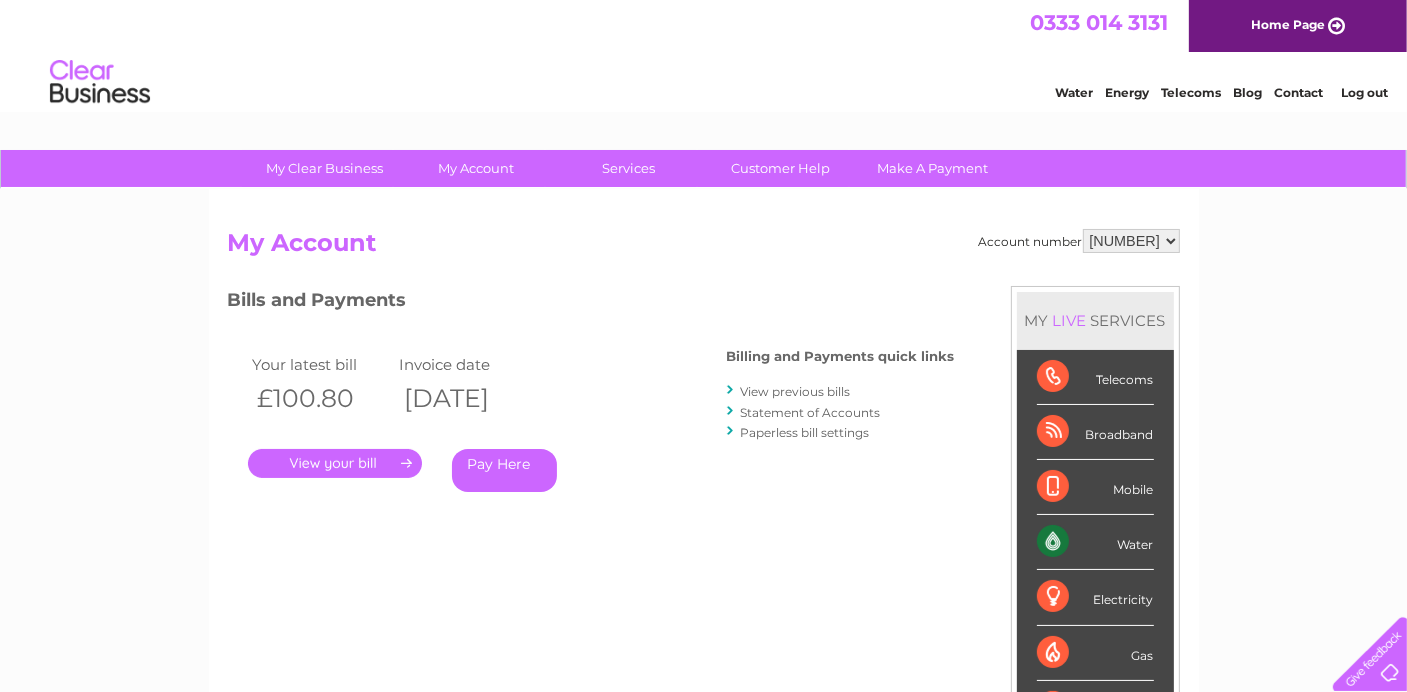 scroll, scrollTop: 0, scrollLeft: 0, axis: both 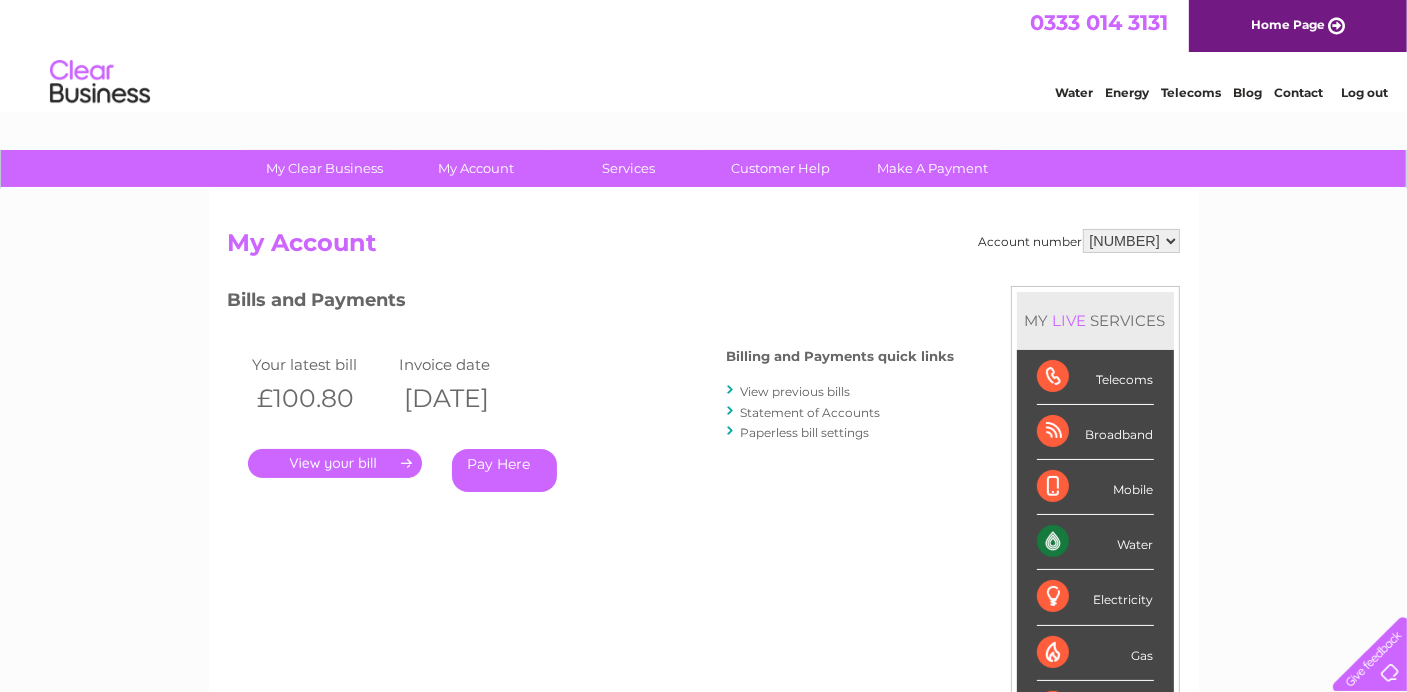 click on "." at bounding box center (335, 463) 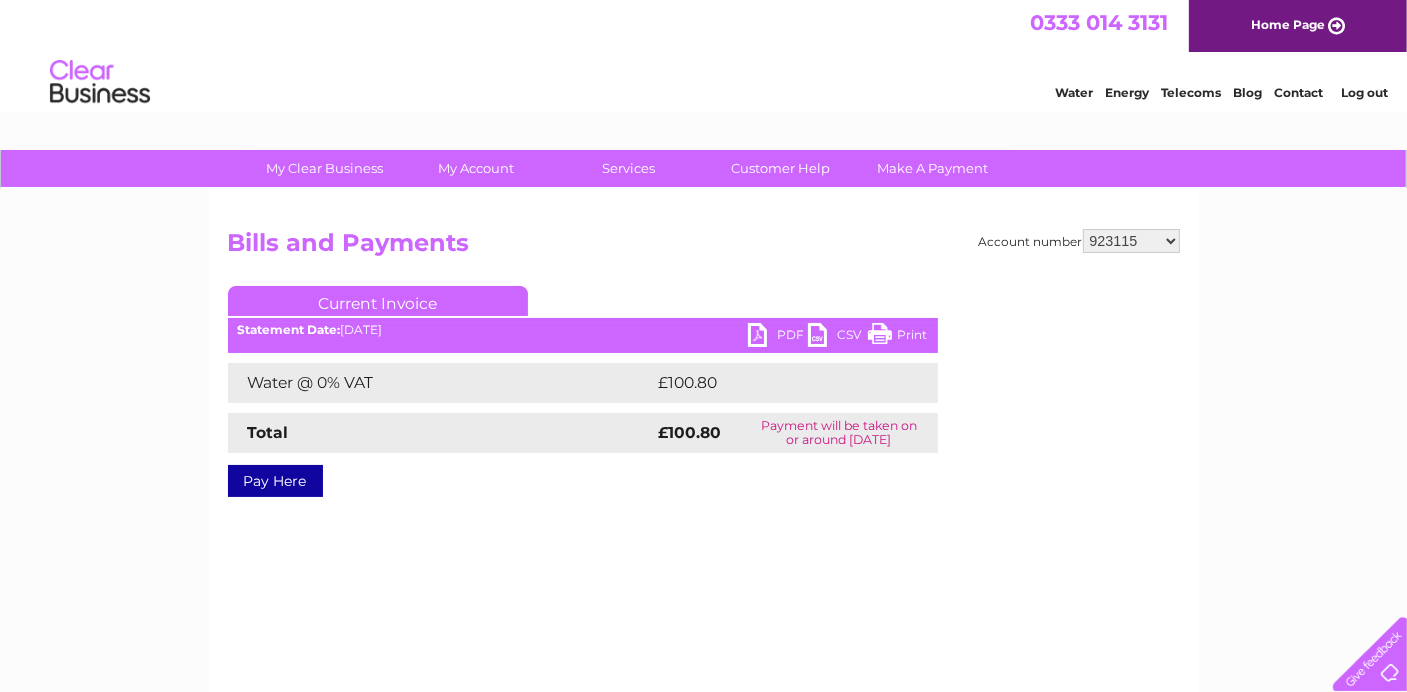 scroll, scrollTop: 0, scrollLeft: 0, axis: both 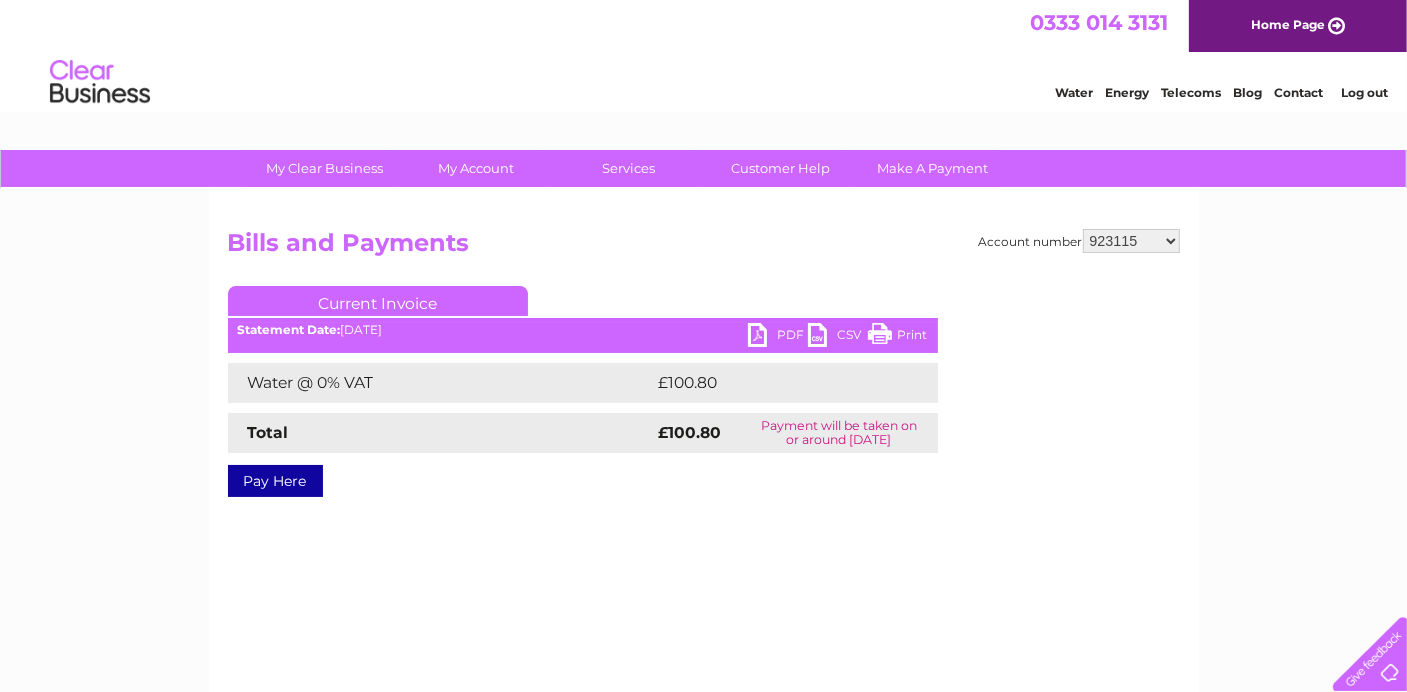 click on "PDF" at bounding box center (778, 337) 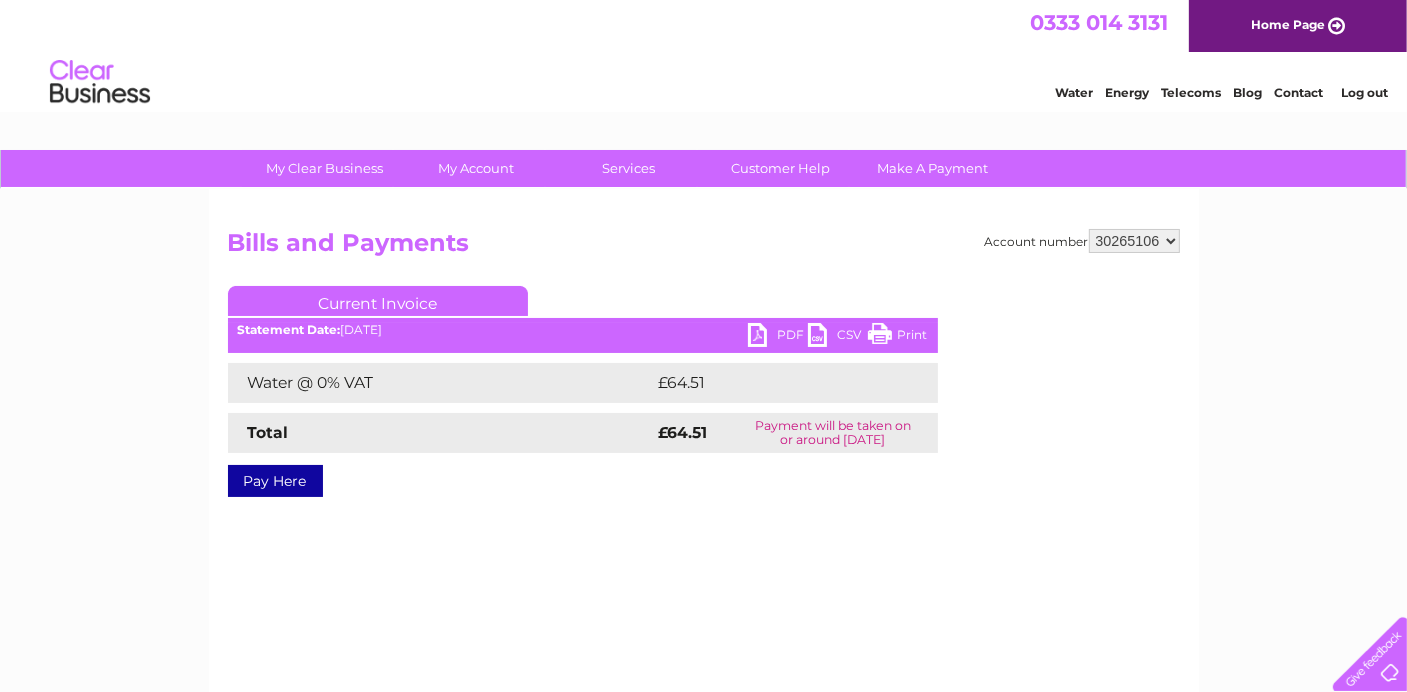 scroll, scrollTop: 0, scrollLeft: 0, axis: both 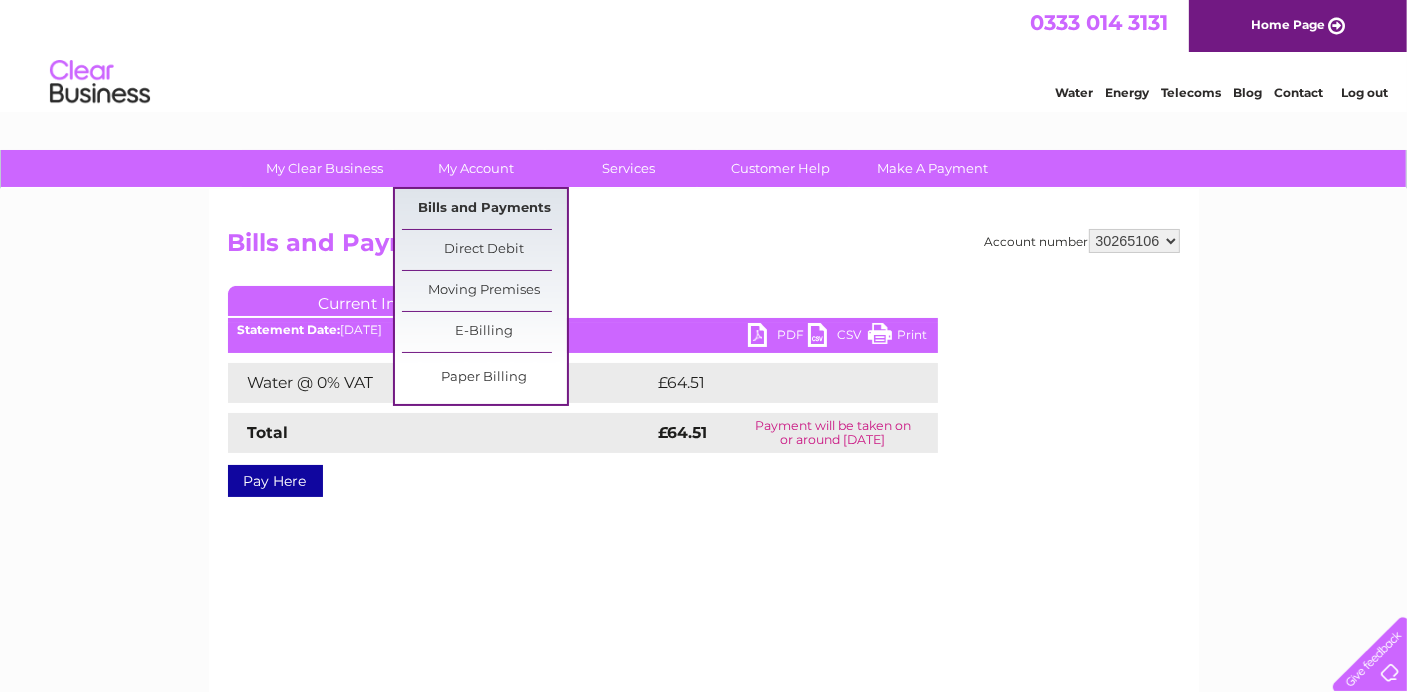click on "Bills and Payments" at bounding box center (484, 209) 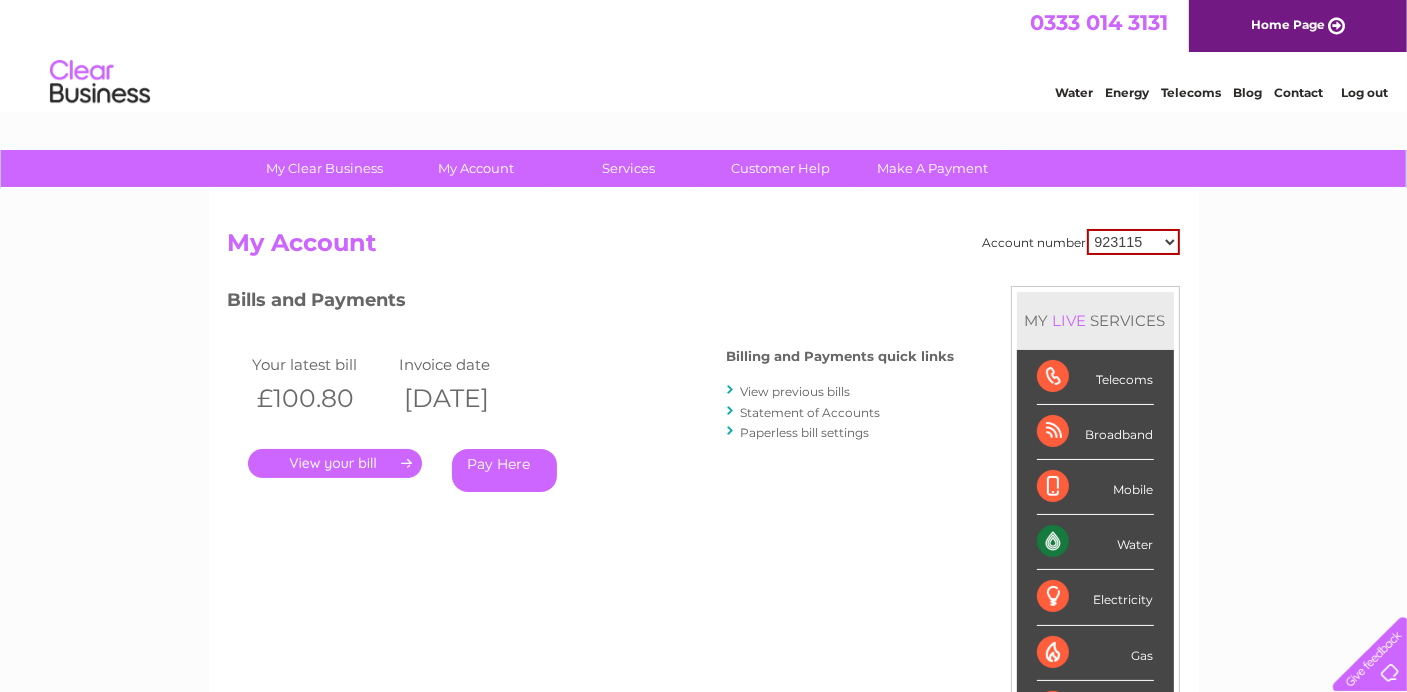 scroll, scrollTop: 0, scrollLeft: 0, axis: both 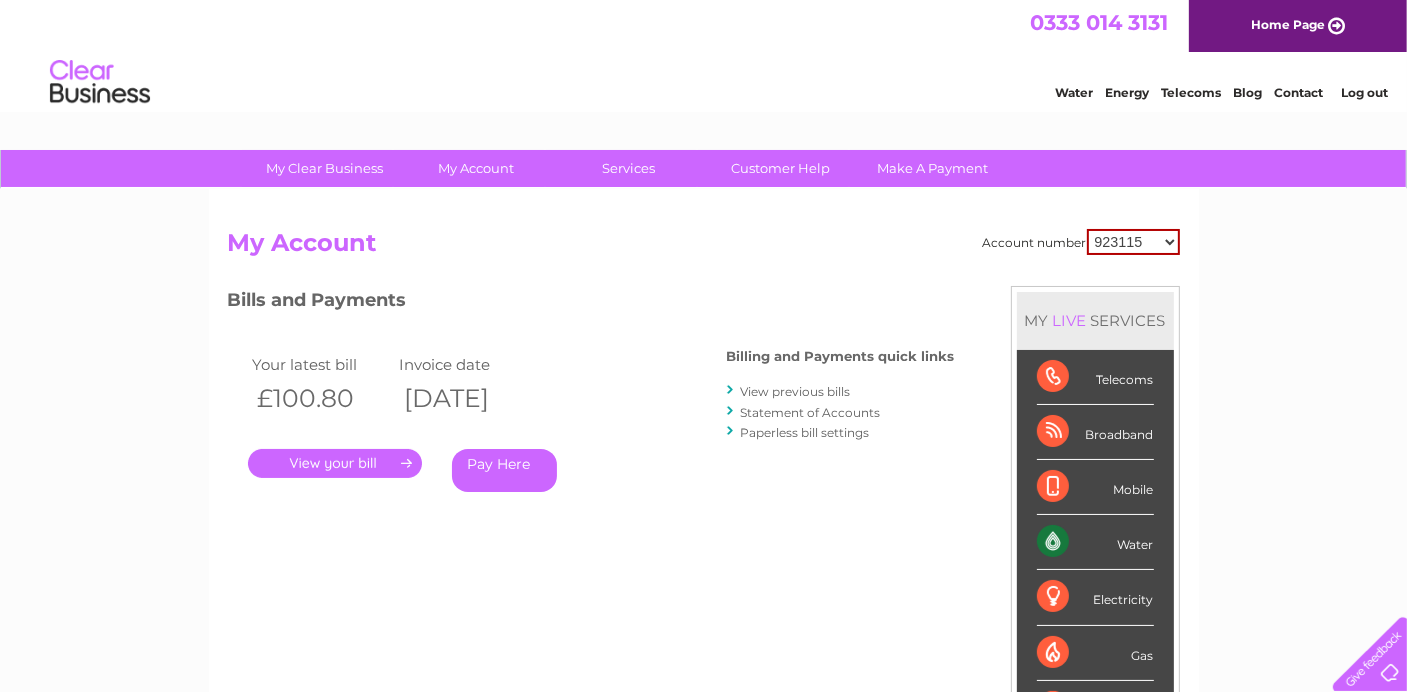 click on "." at bounding box center [335, 463] 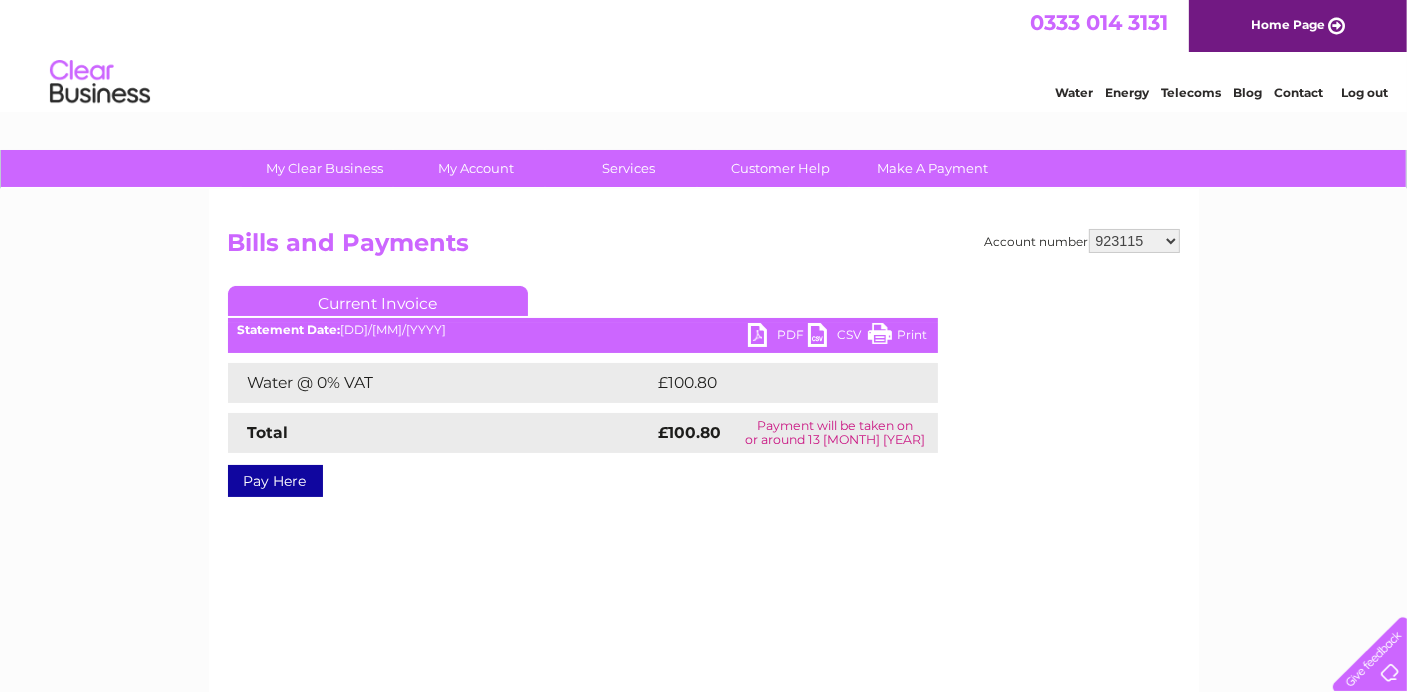 scroll, scrollTop: 0, scrollLeft: 0, axis: both 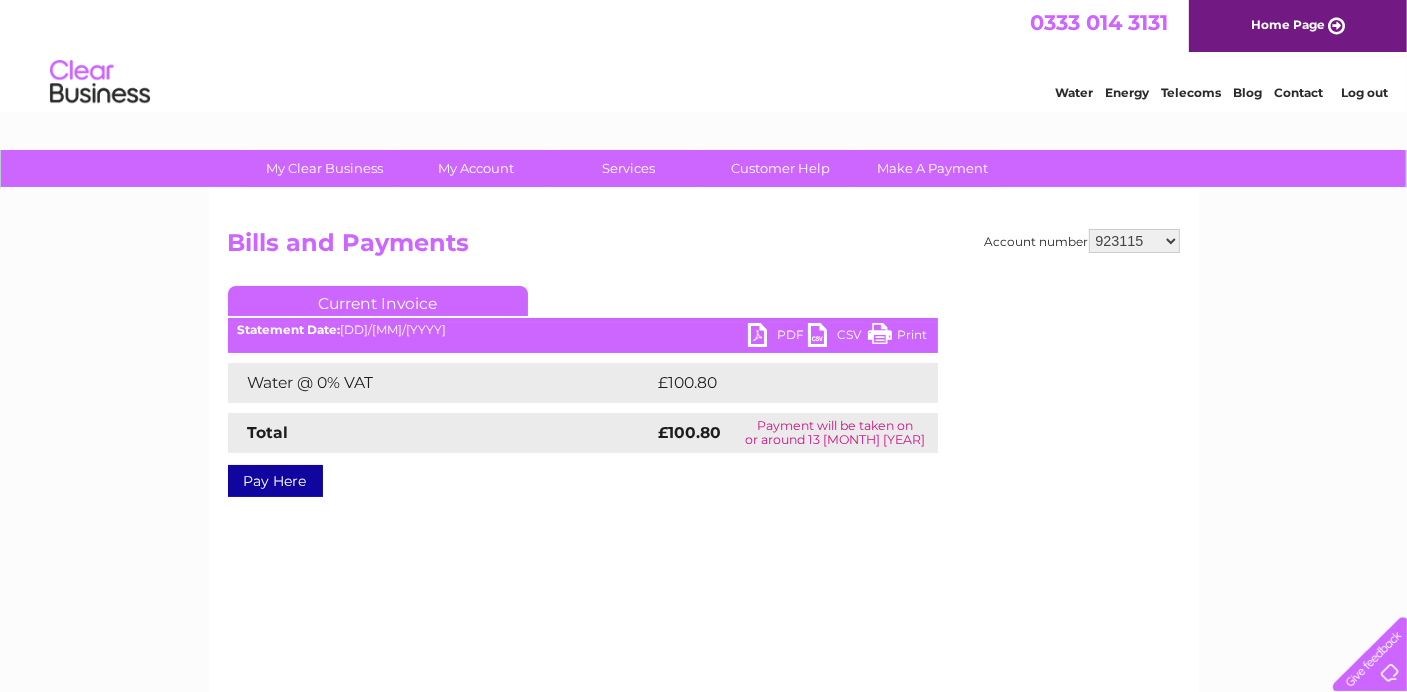 click on "[NUMBER]
[NUMBER]
[NUMBER]" at bounding box center [1134, 241] 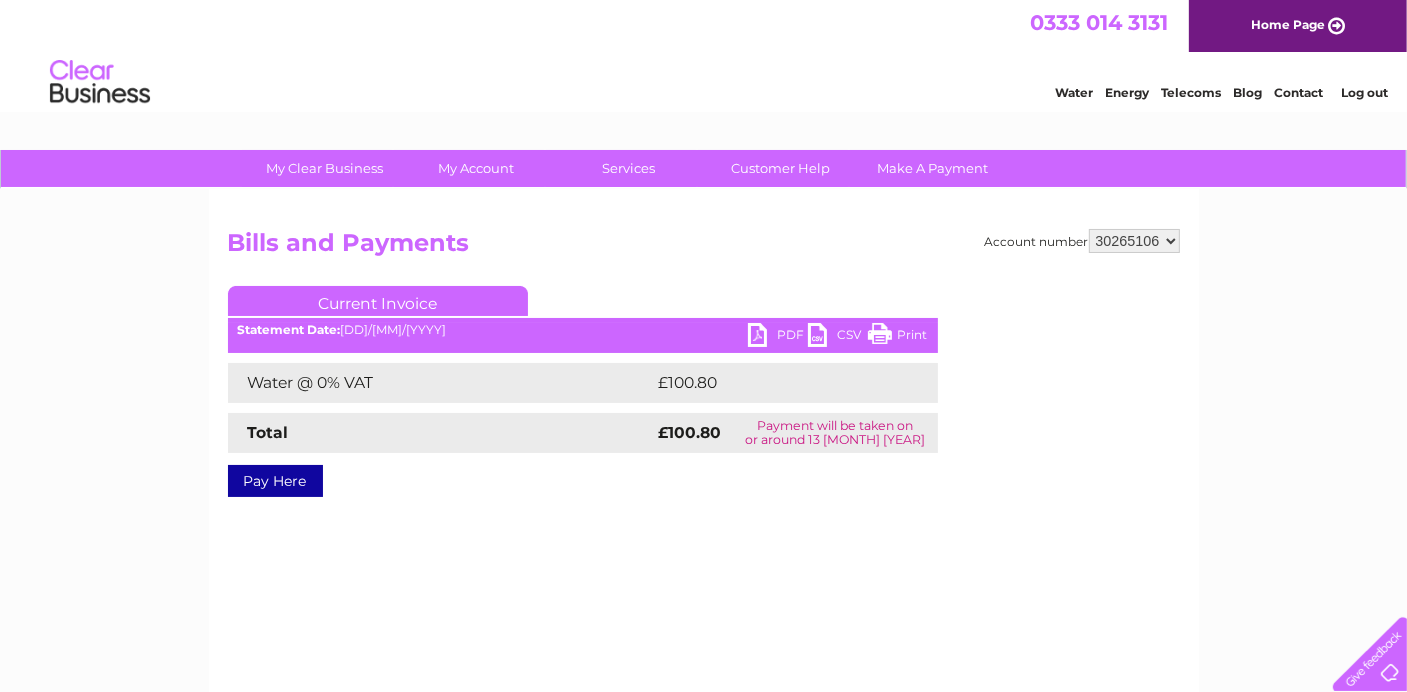 click on "[NUMBER]
[NUMBER]
[NUMBER]" at bounding box center [1134, 241] 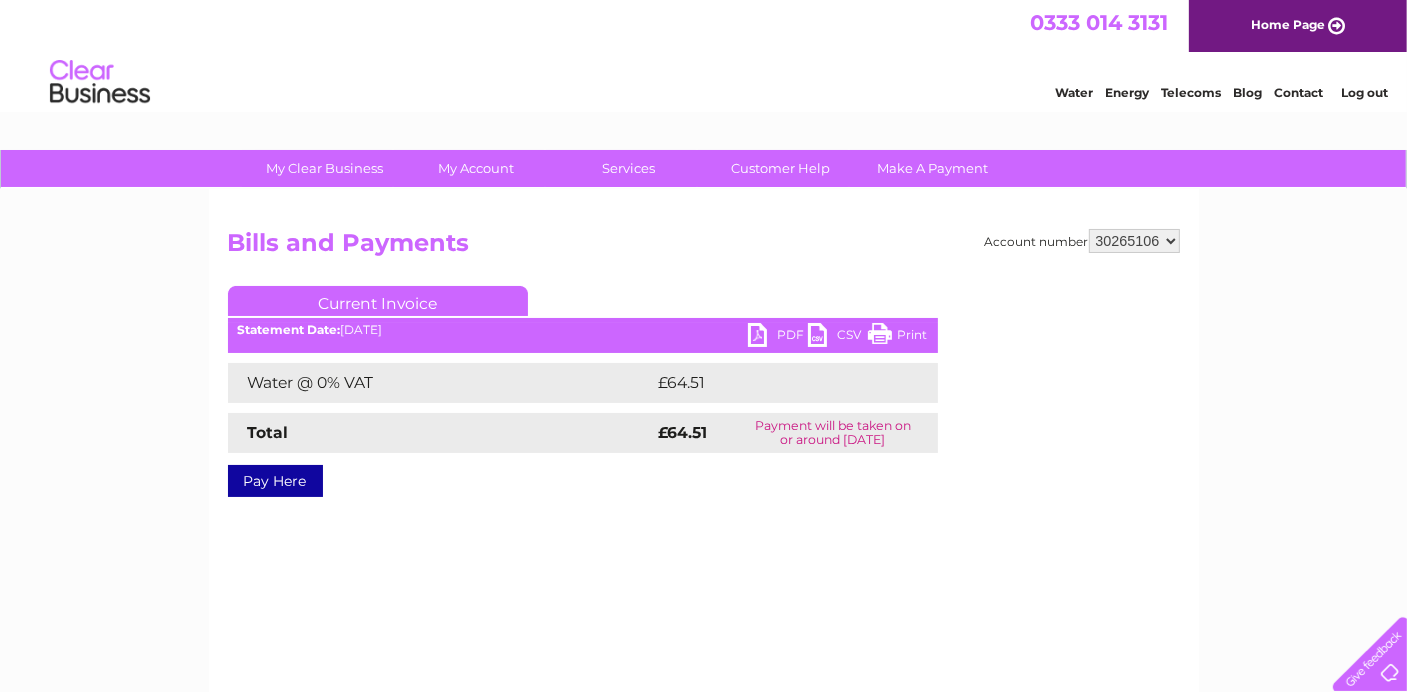scroll, scrollTop: 0, scrollLeft: 0, axis: both 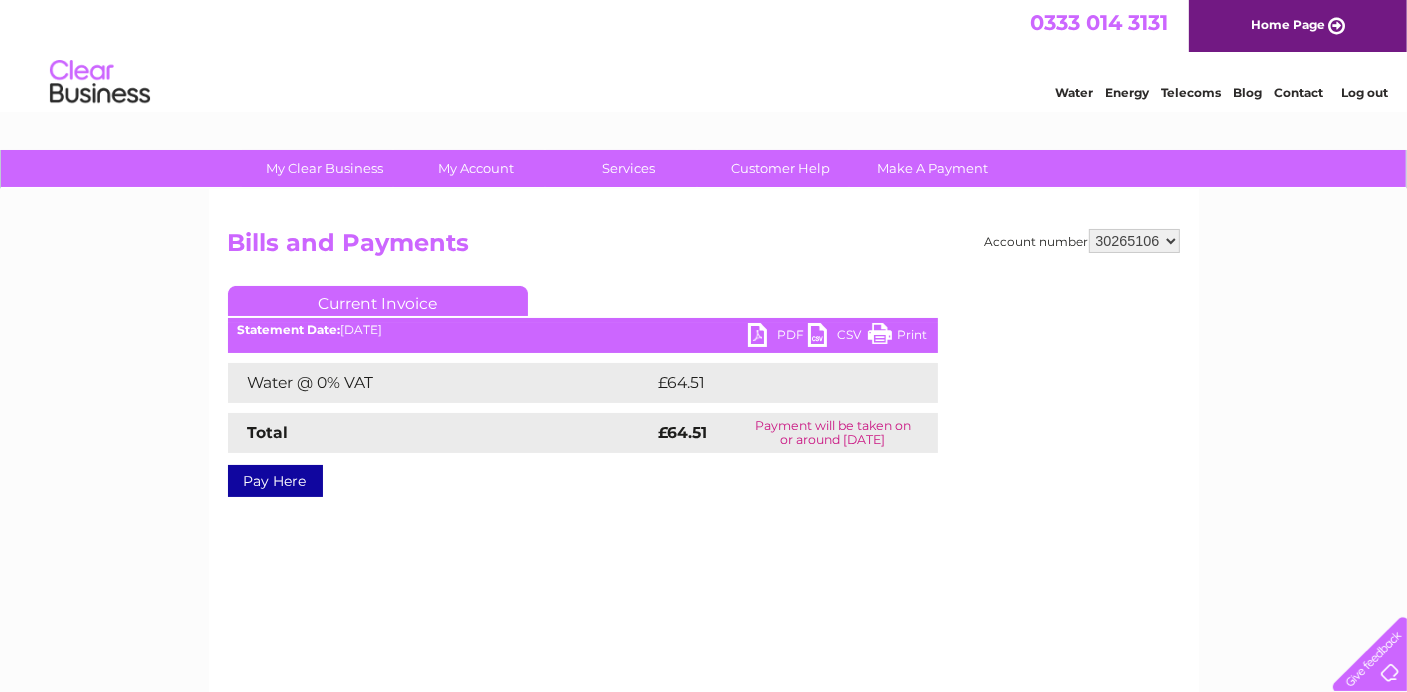 click on "PDF" at bounding box center [778, 337] 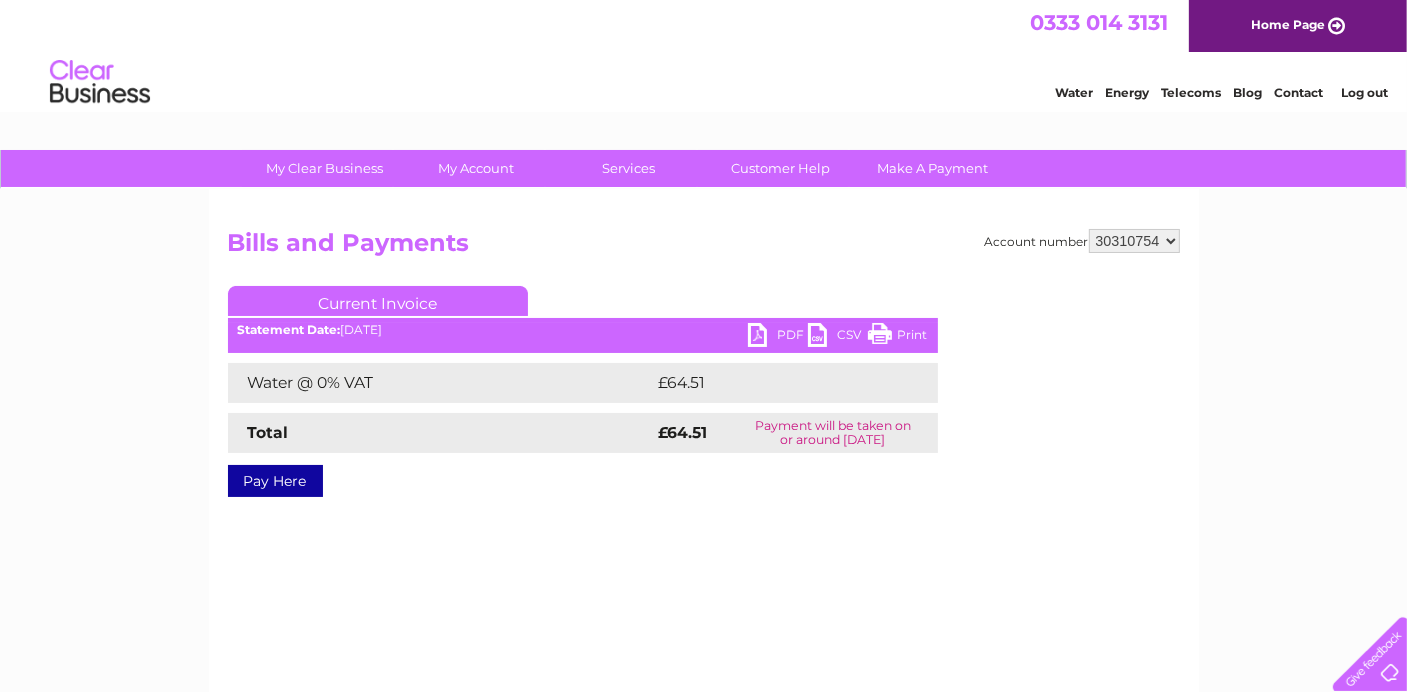 click on "923115
30265106
30310754" at bounding box center [1134, 241] 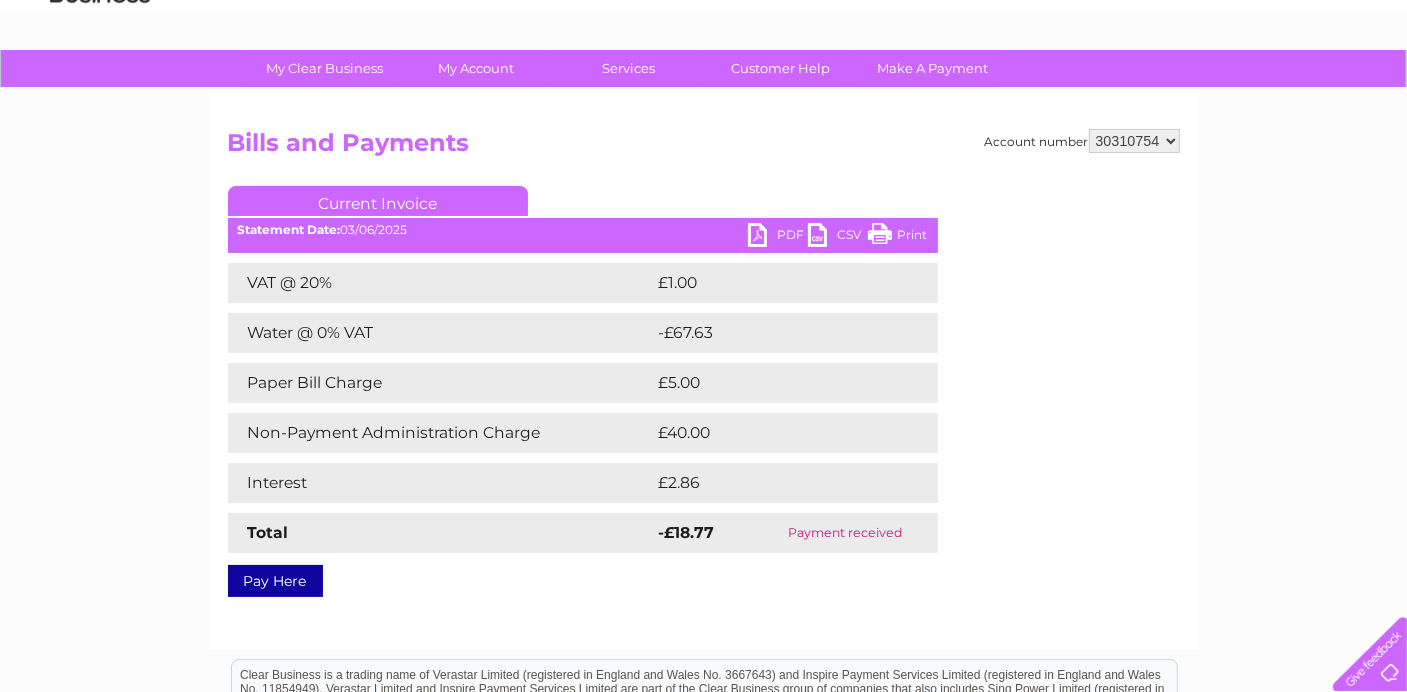 scroll, scrollTop: 0, scrollLeft: 0, axis: both 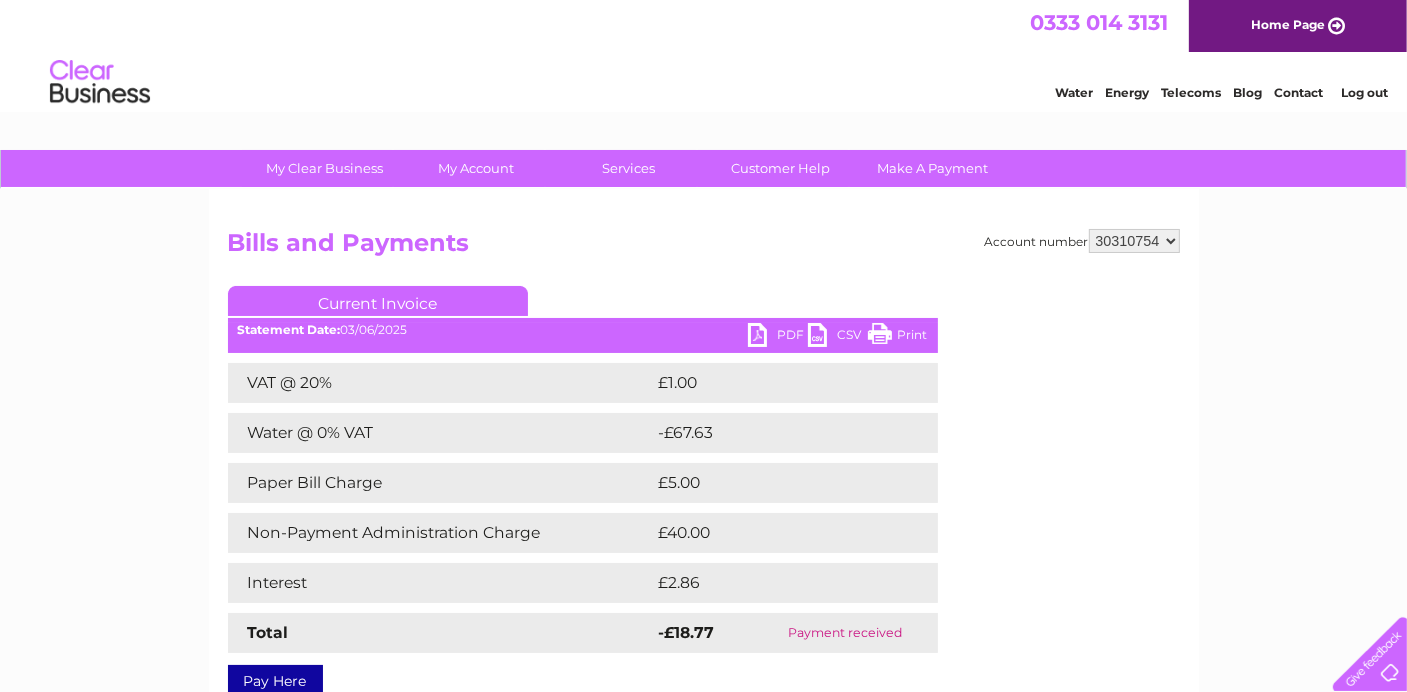click on "Log out" at bounding box center [1364, 92] 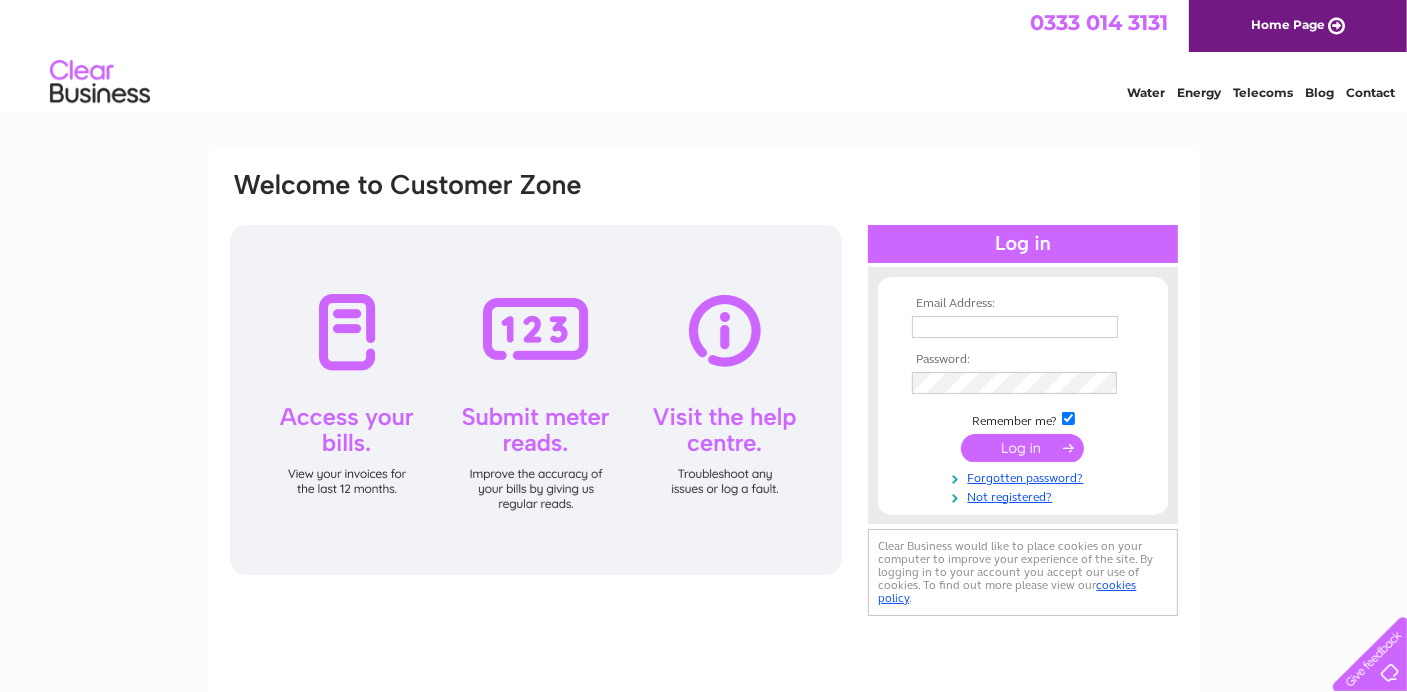 scroll, scrollTop: 0, scrollLeft: 0, axis: both 